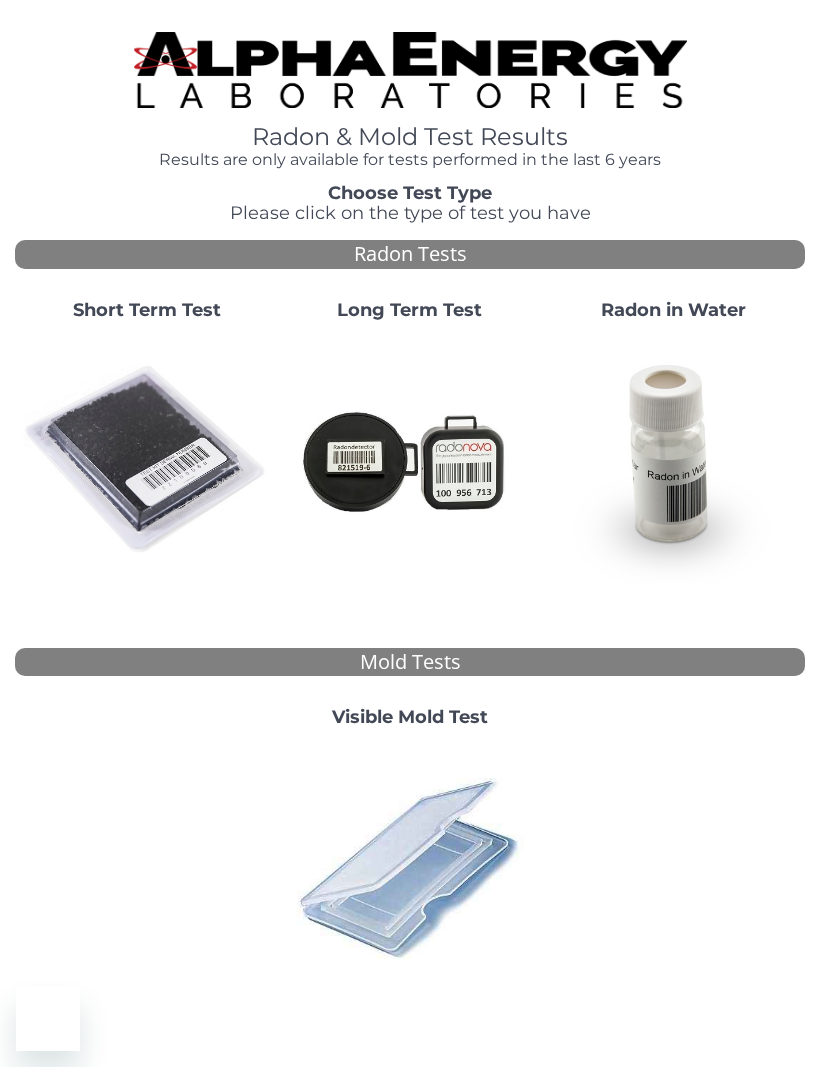 scroll, scrollTop: 0, scrollLeft: 0, axis: both 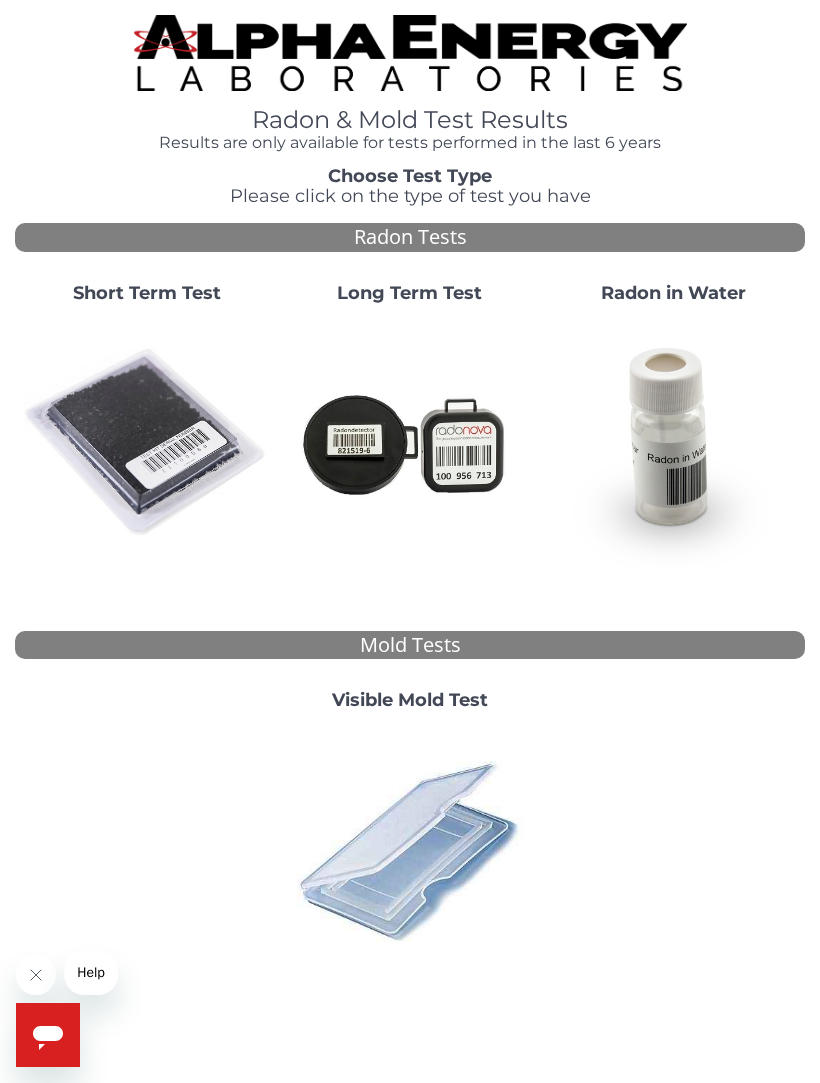 click at bounding box center [146, 442] 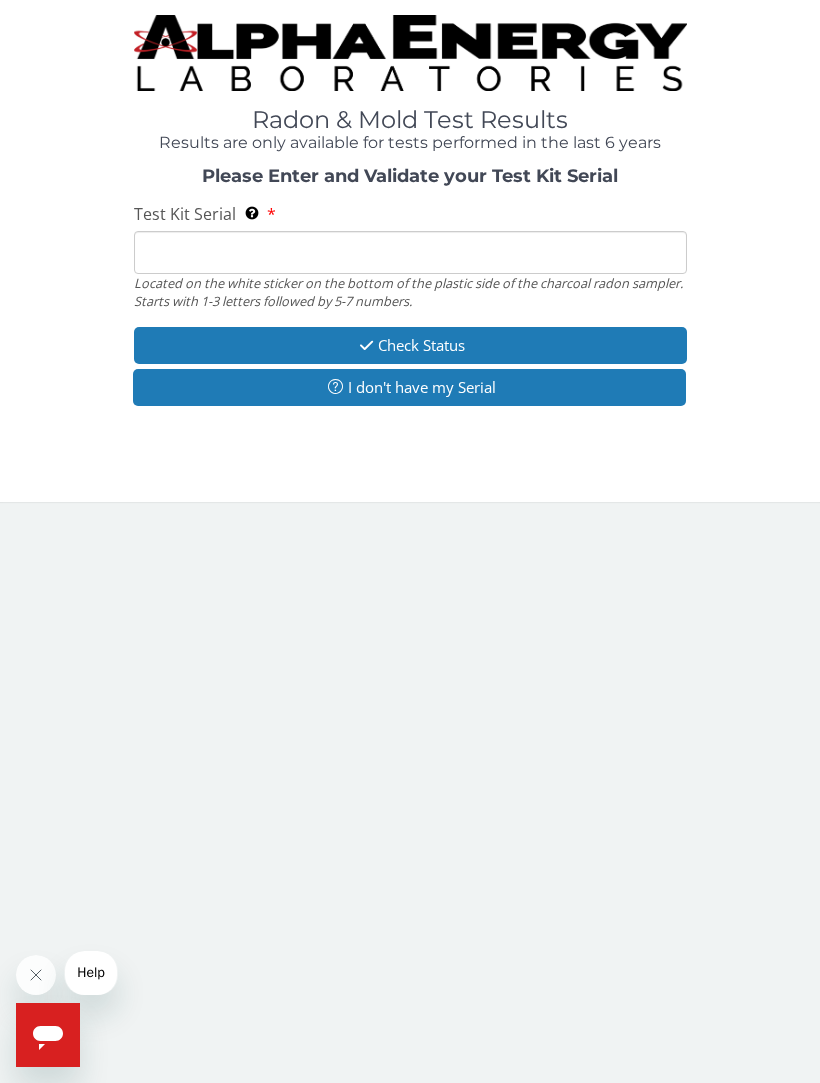 click on "Test Kit Serial     Located on the white sticker on the bottom of the plastic side of the charcoal radon sampler. Starts with 1-3 letters followed by 5-7 numbers." at bounding box center [410, 252] 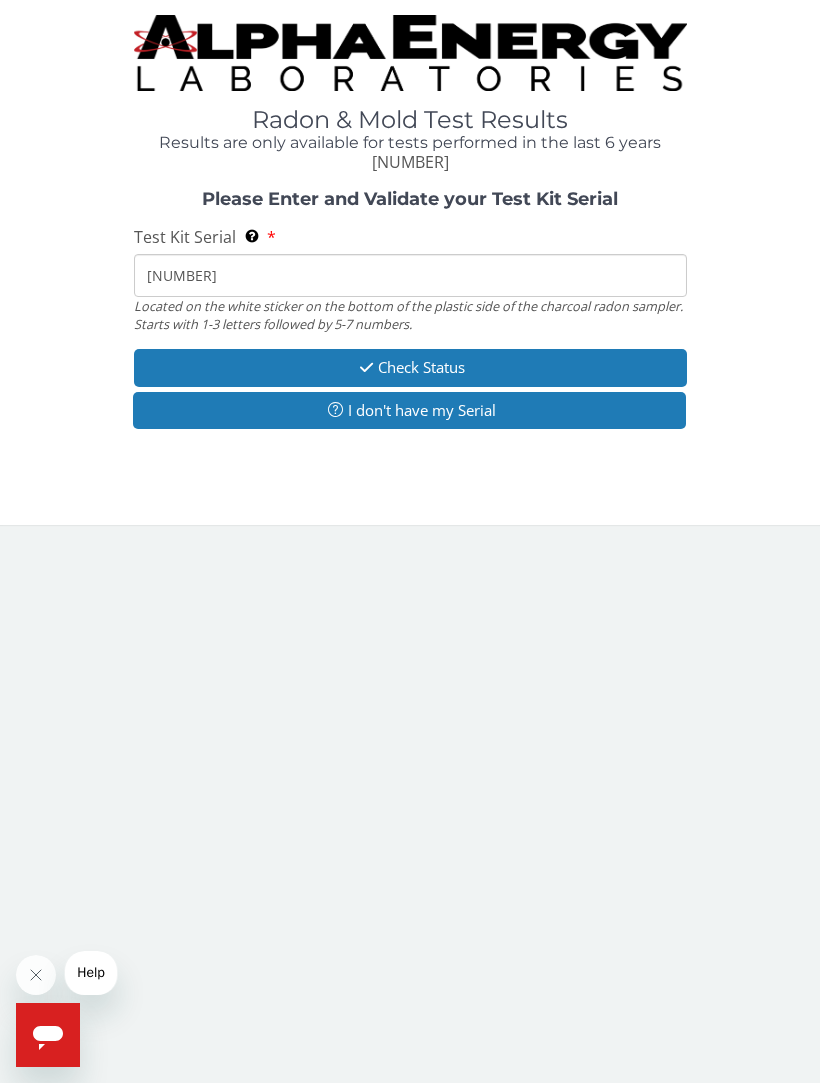 type on "AA733501" 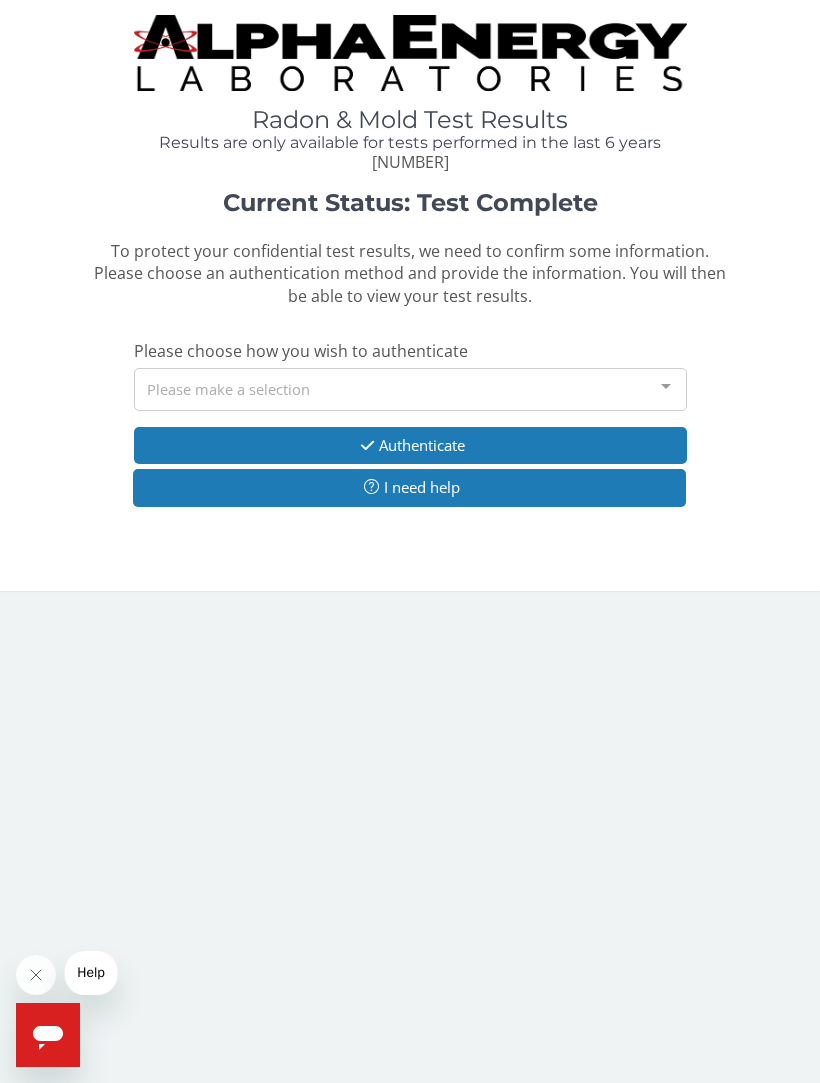 click at bounding box center (666, 388) 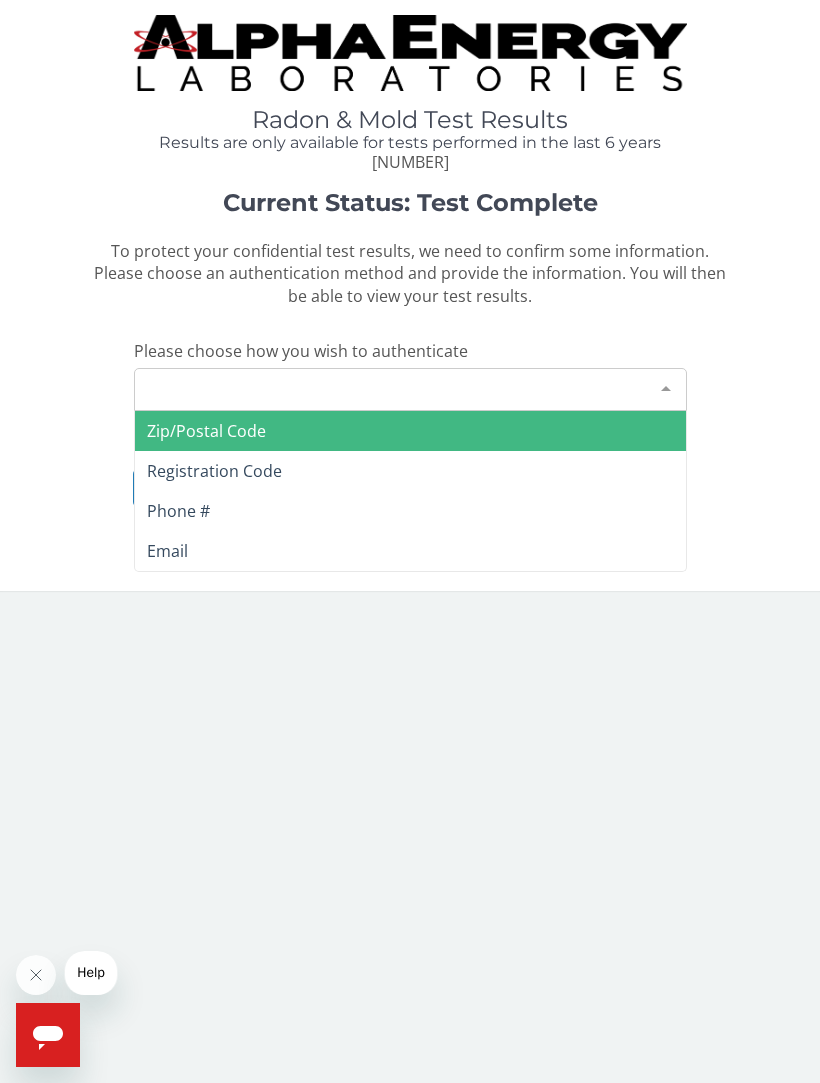 click on "Zip/Postal Code" at bounding box center (410, 431) 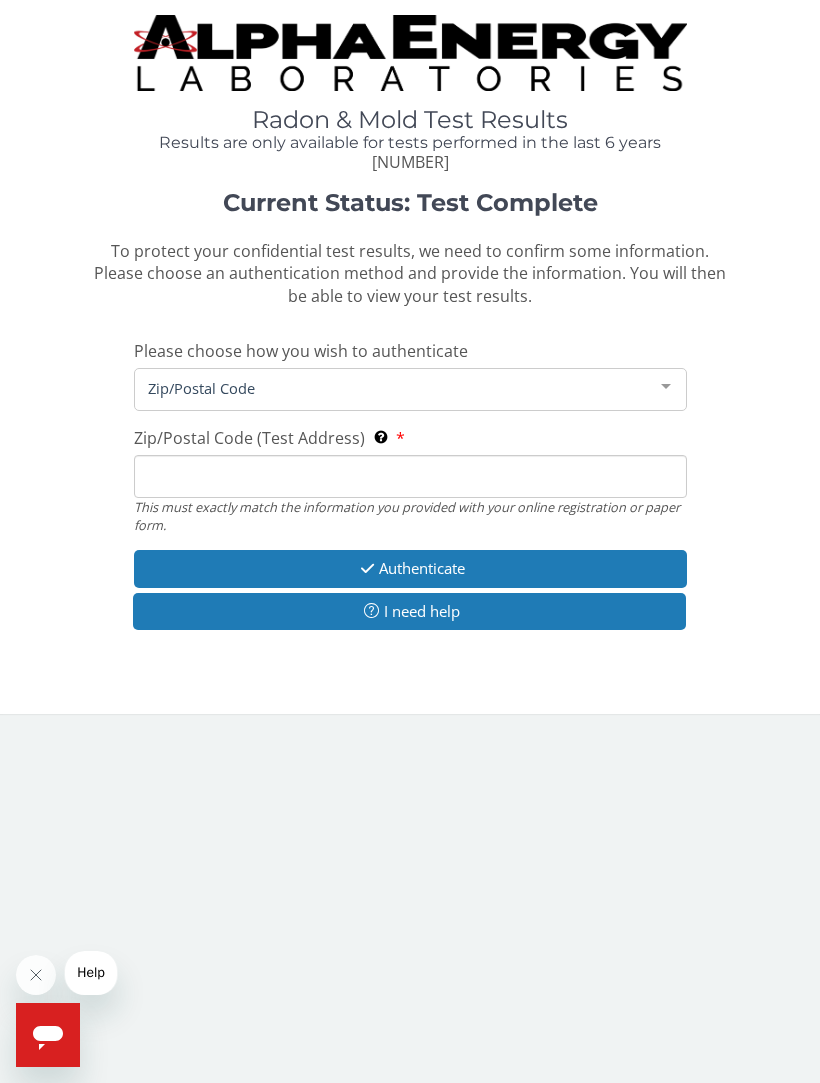 click on "Zip/Postal Code (Test Address)     This must exactly match the information you provided with your online registration or paper form." at bounding box center [410, 476] 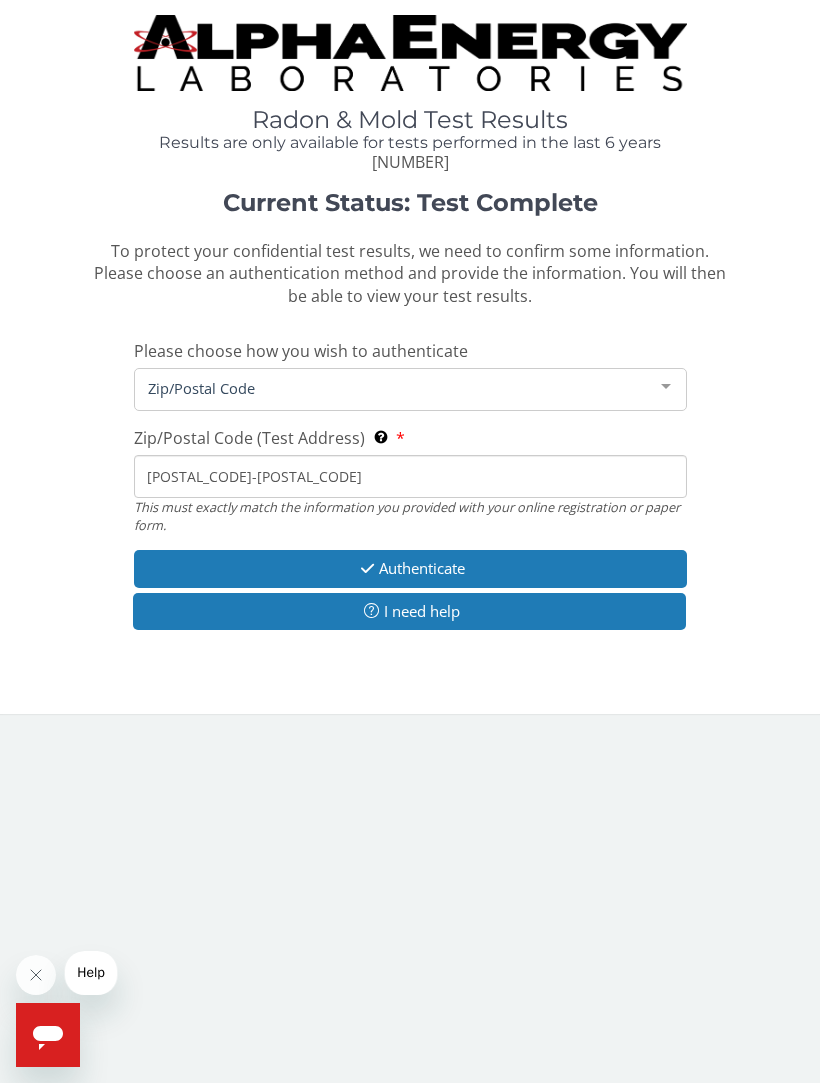 click on "Authenticate" at bounding box center (410, 568) 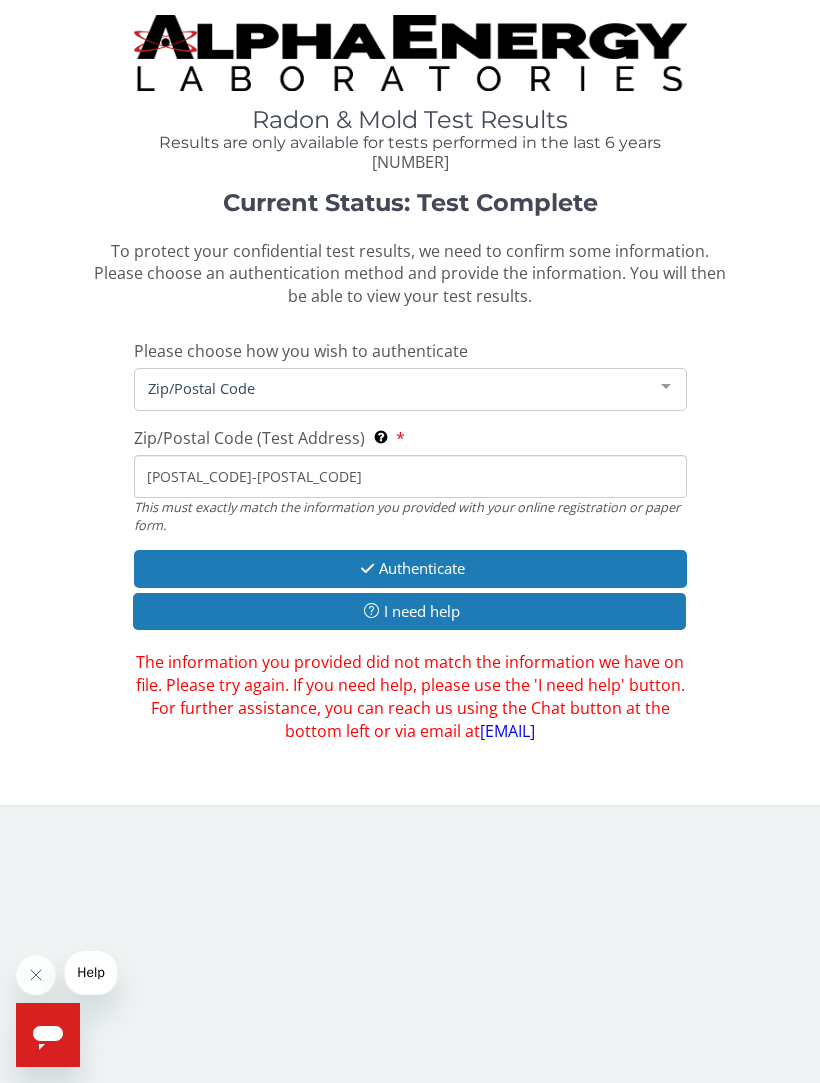 click on "21208-6341" at bounding box center [410, 476] 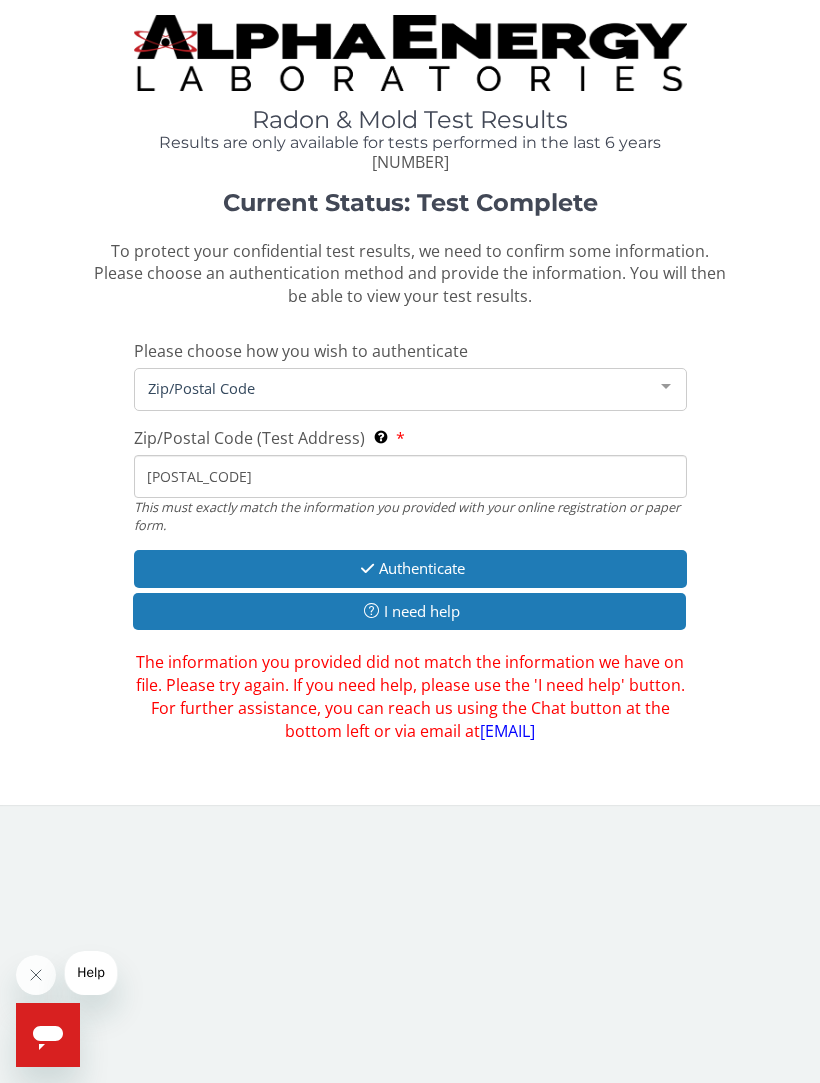 click on "Authenticate" at bounding box center [410, 568] 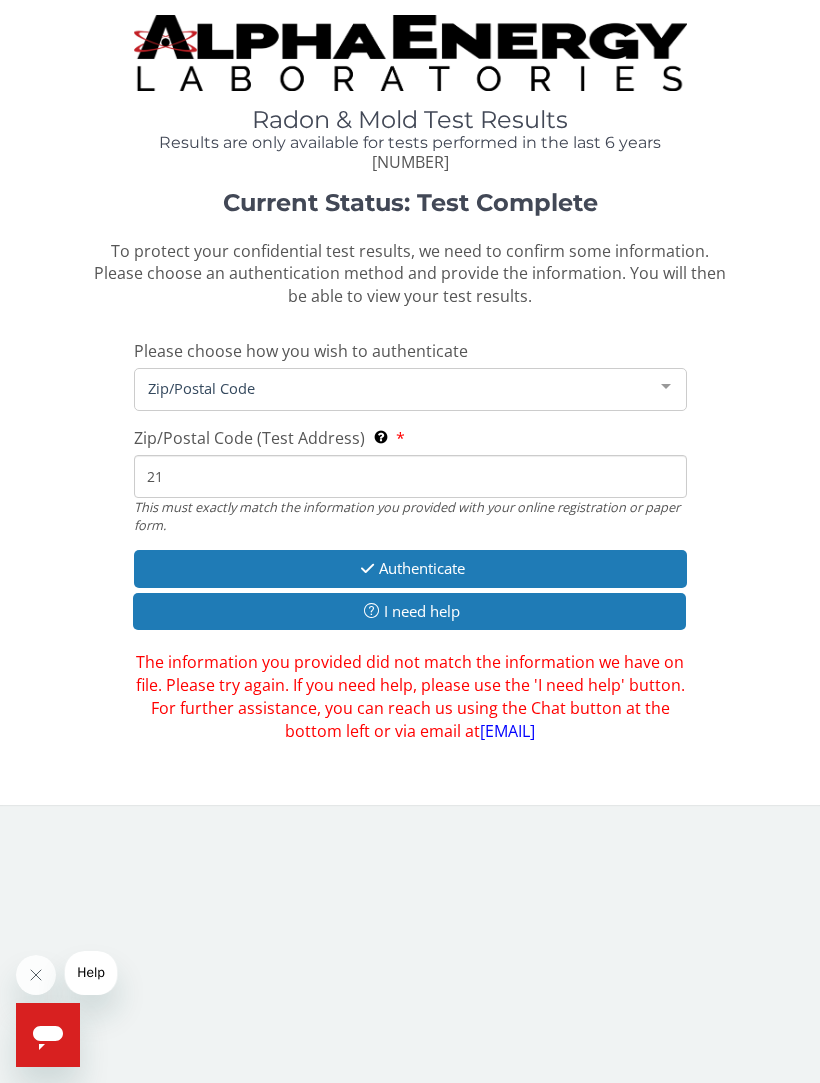 type on "2" 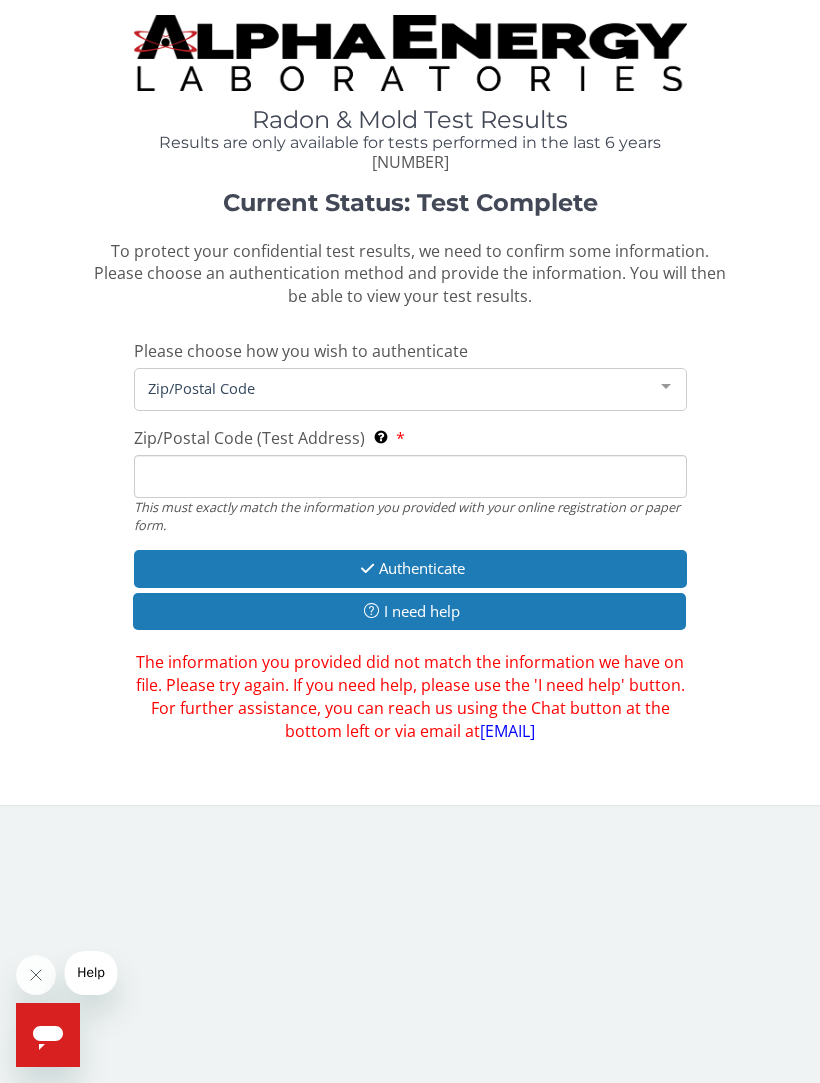 type 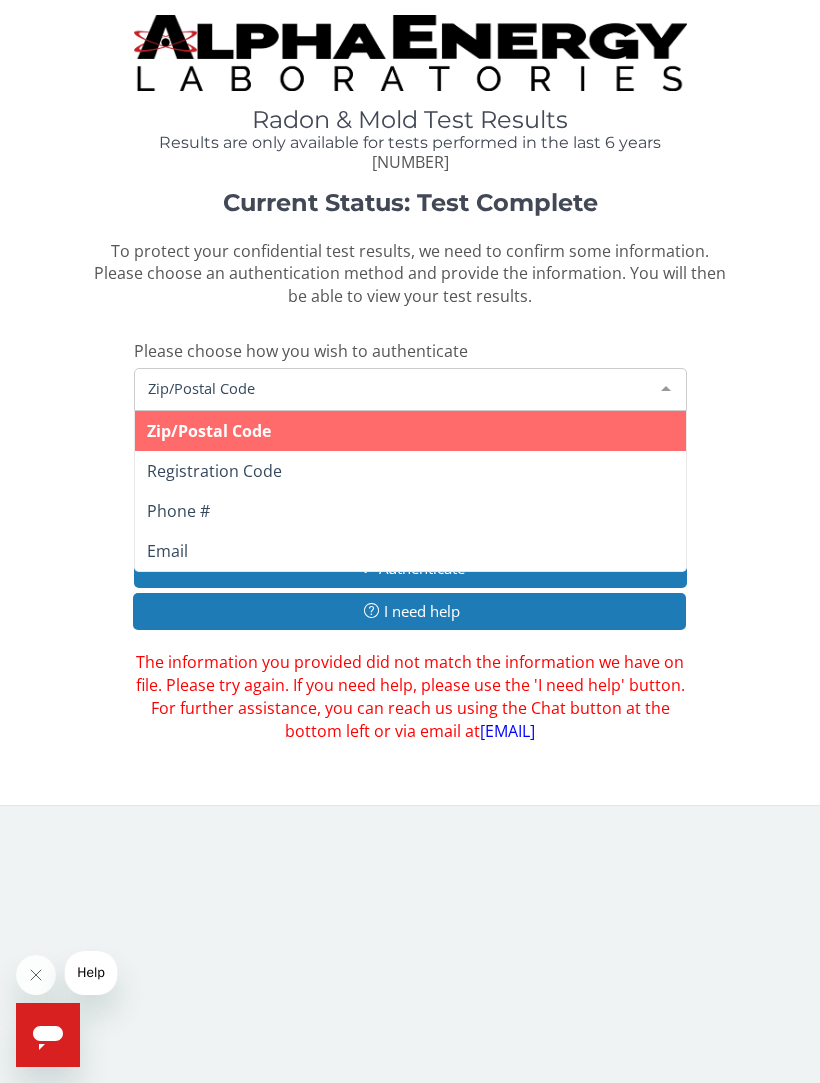 click at bounding box center (666, 388) 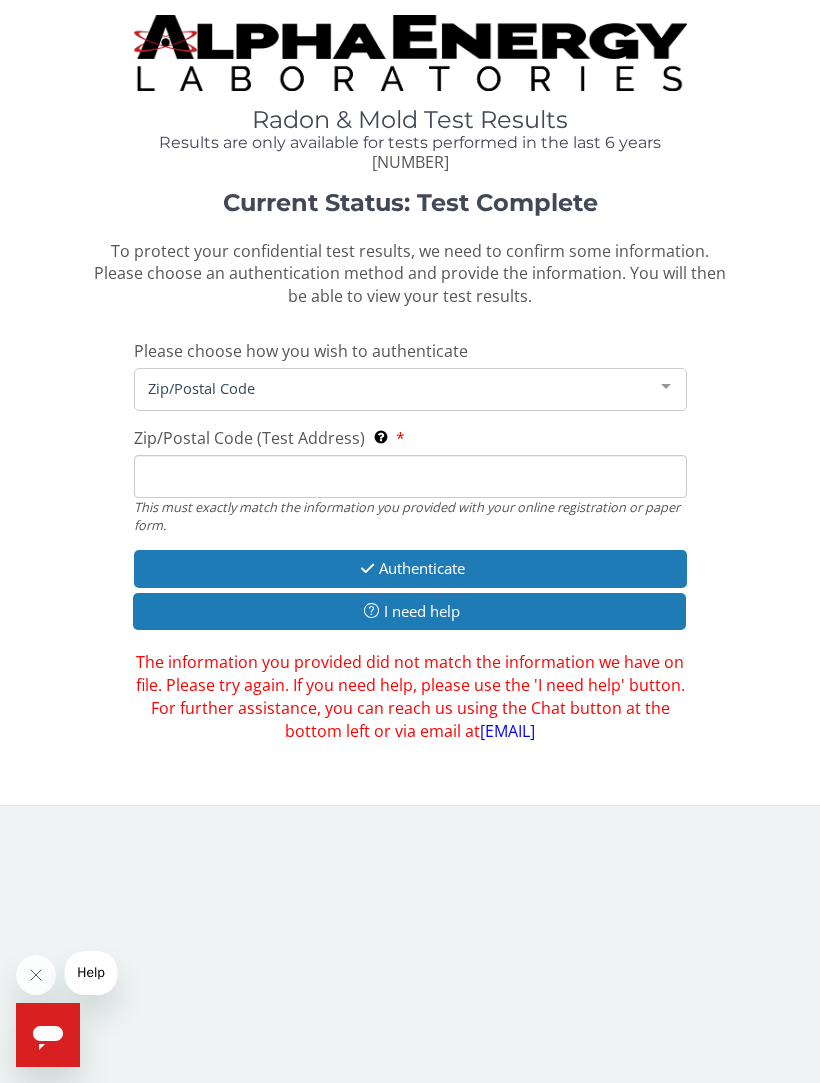 click on "Zip/Postal Code" at bounding box center [394, 388] 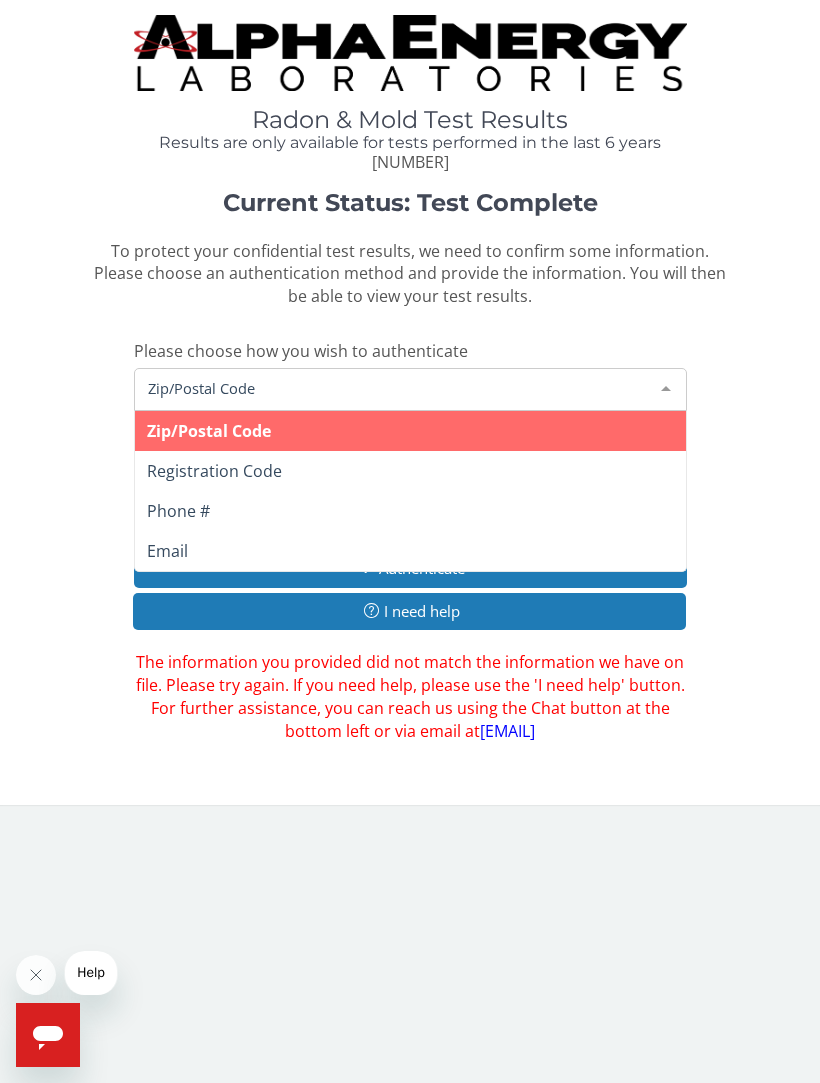 click on "Email" at bounding box center [410, 551] 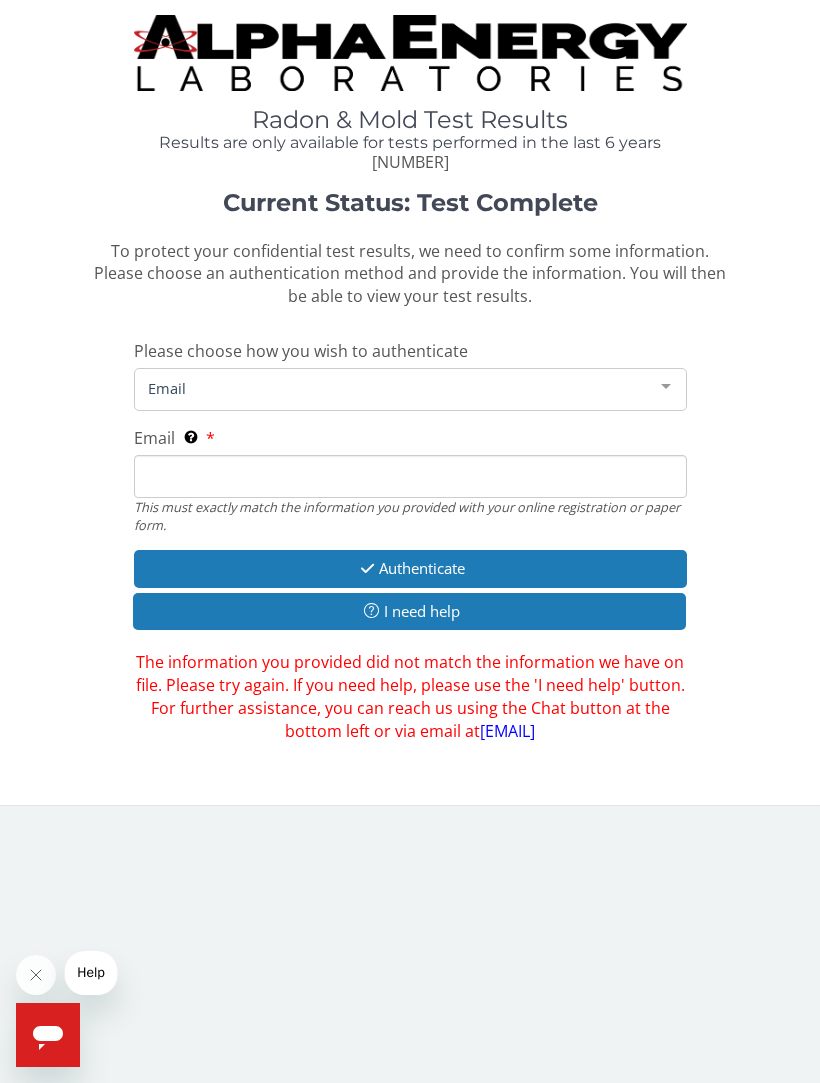 click on "Email     This must exactly match the information you provided with your online registration or paper form." at bounding box center (410, 476) 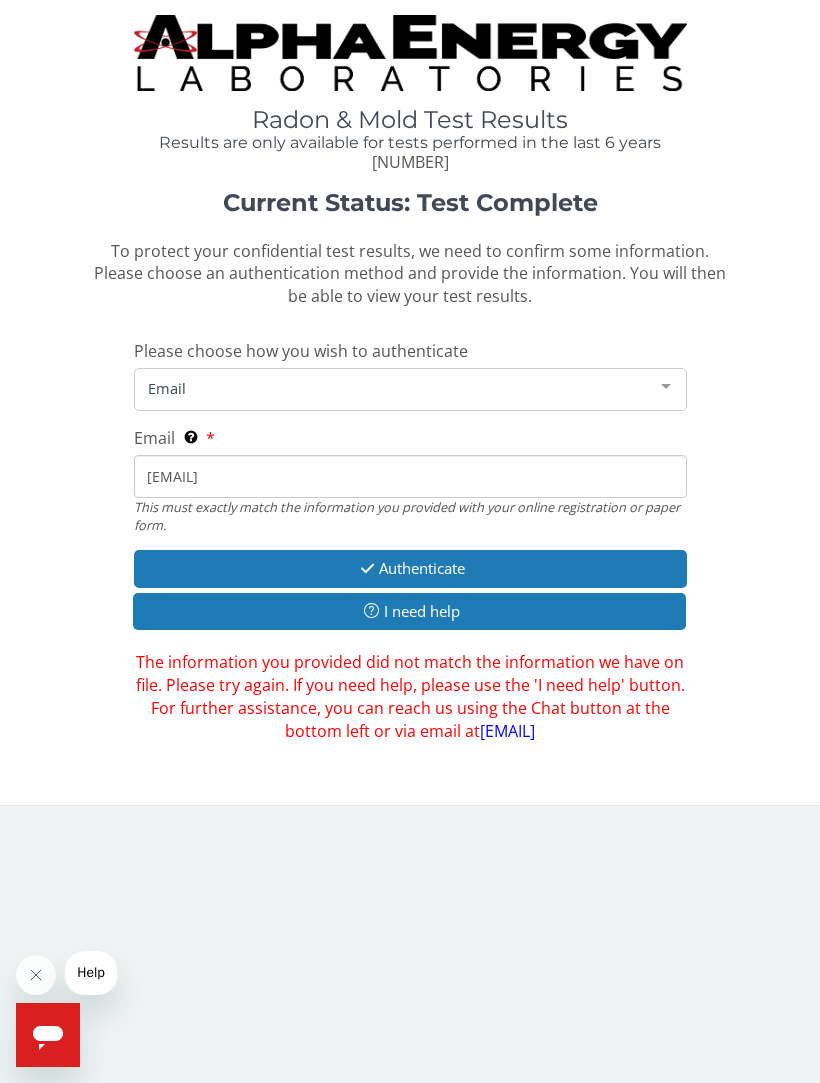 type on "[EMAIL]" 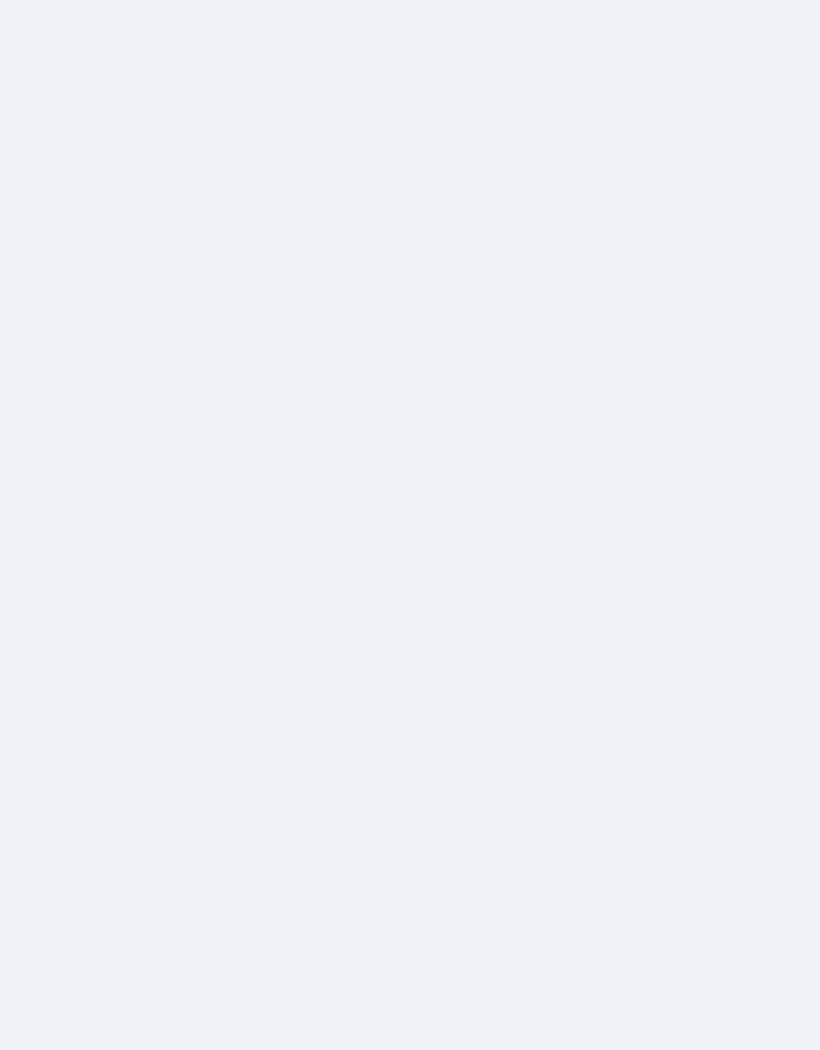 scroll, scrollTop: 0, scrollLeft: 0, axis: both 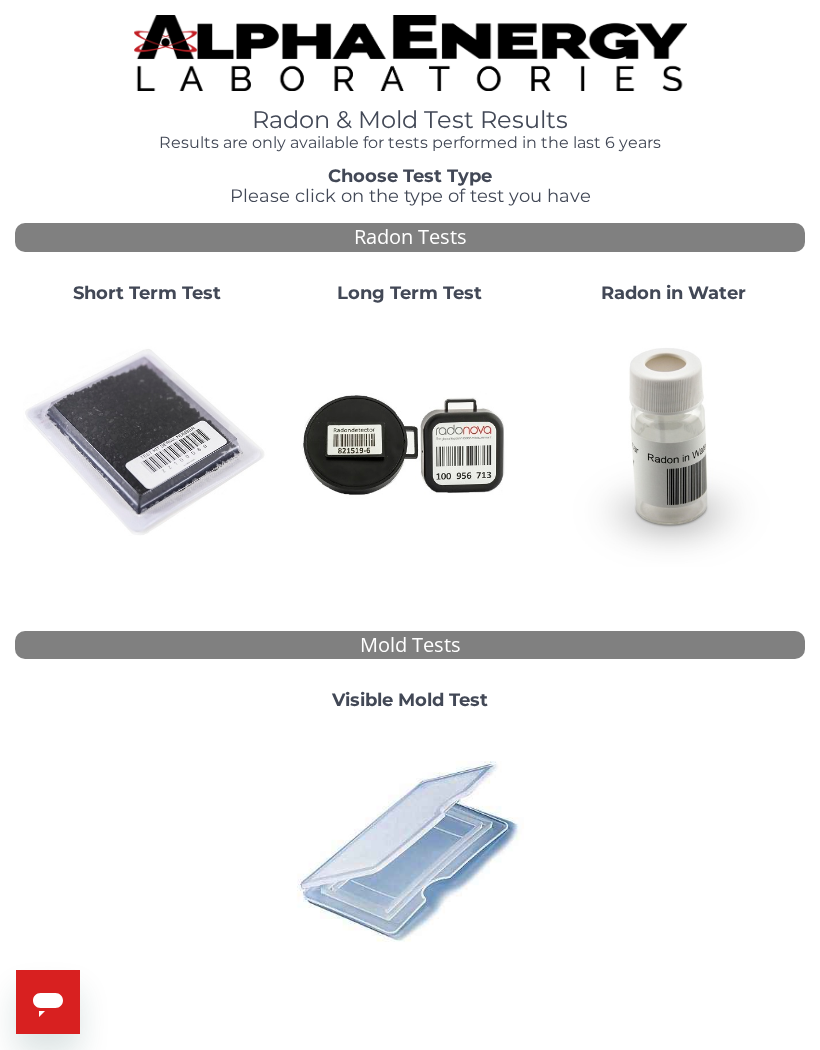 click at bounding box center (146, 442) 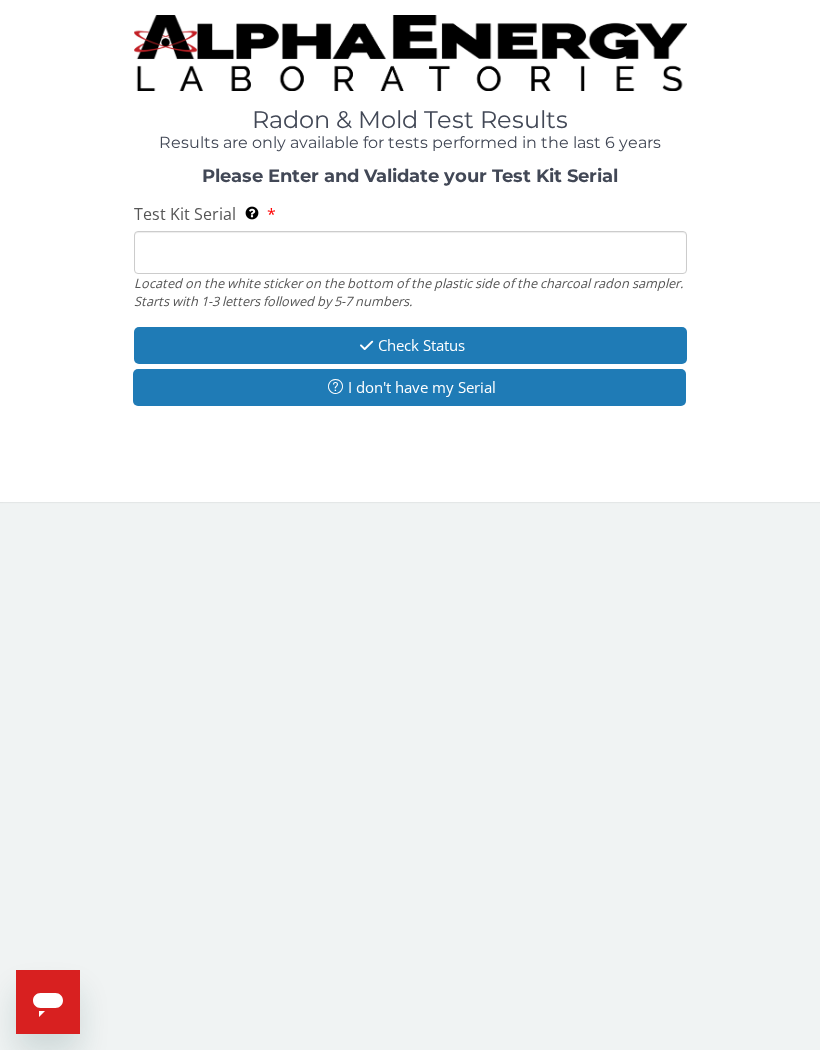 click on "Test Kit Serial     Located on the white sticker on the bottom of the plastic side of the charcoal radon sampler. Starts with 1-3 letters followed by 5-7 numbers." at bounding box center [410, 252] 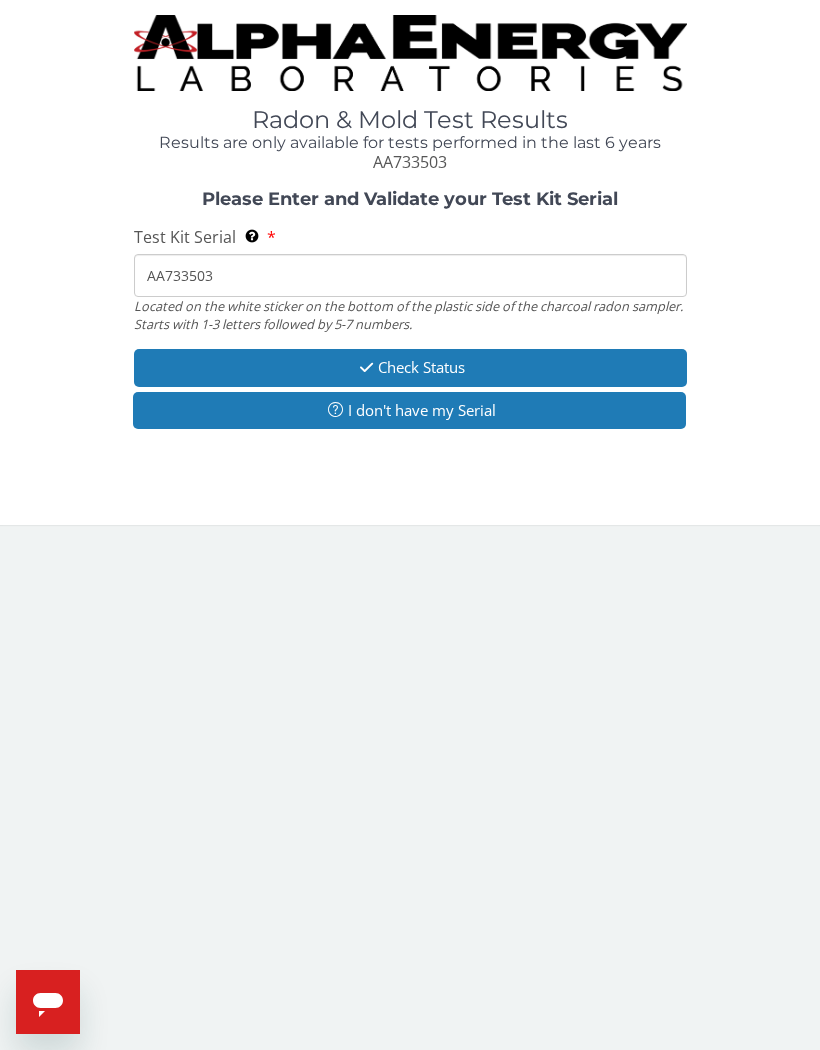 type on "AA733503" 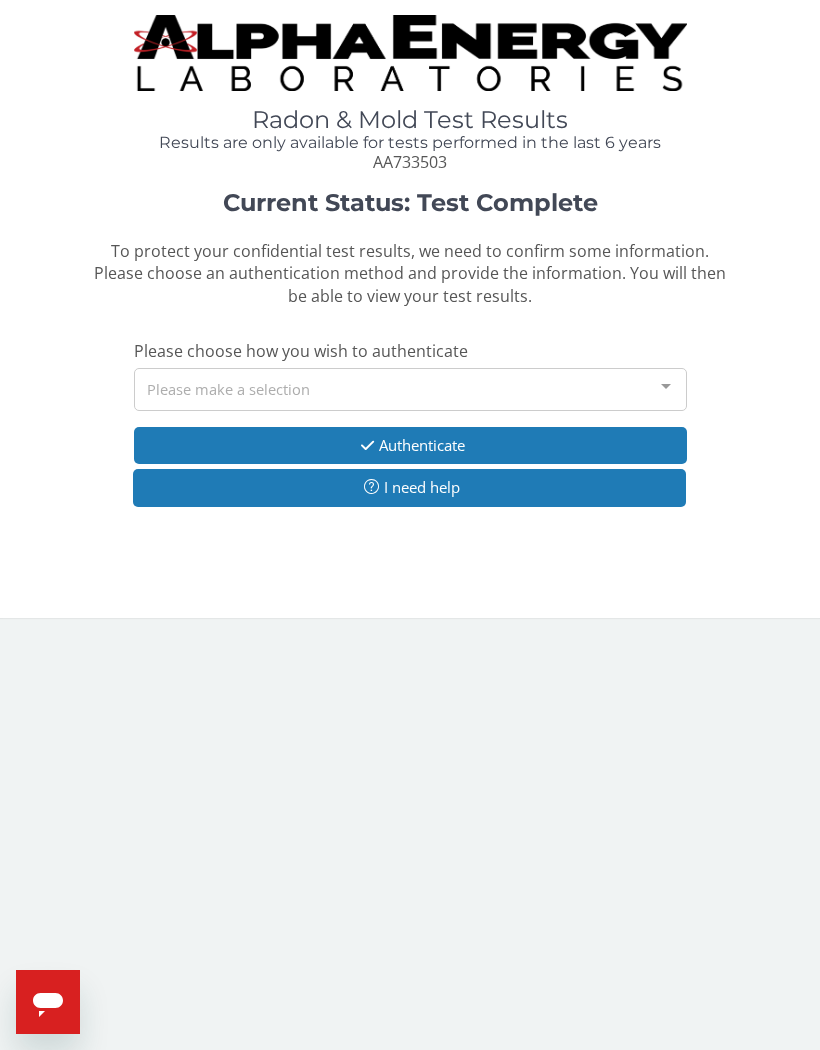 click at bounding box center (666, 388) 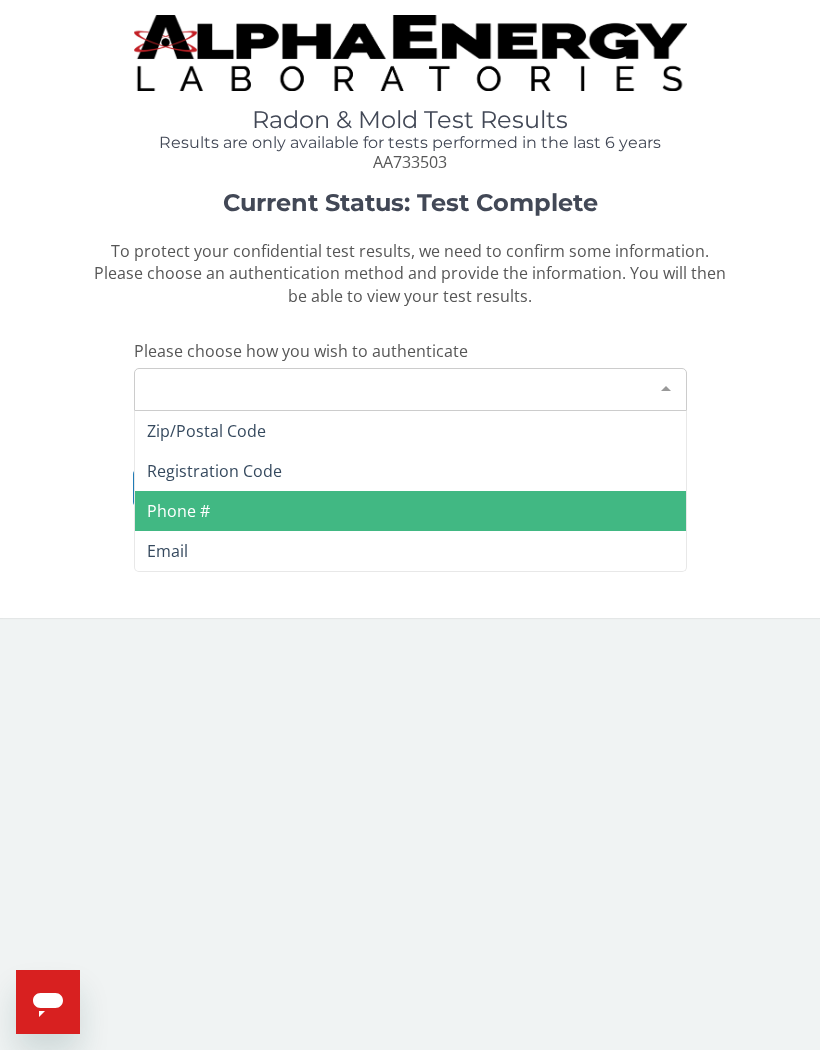 click on "Phone #" at bounding box center (410, 511) 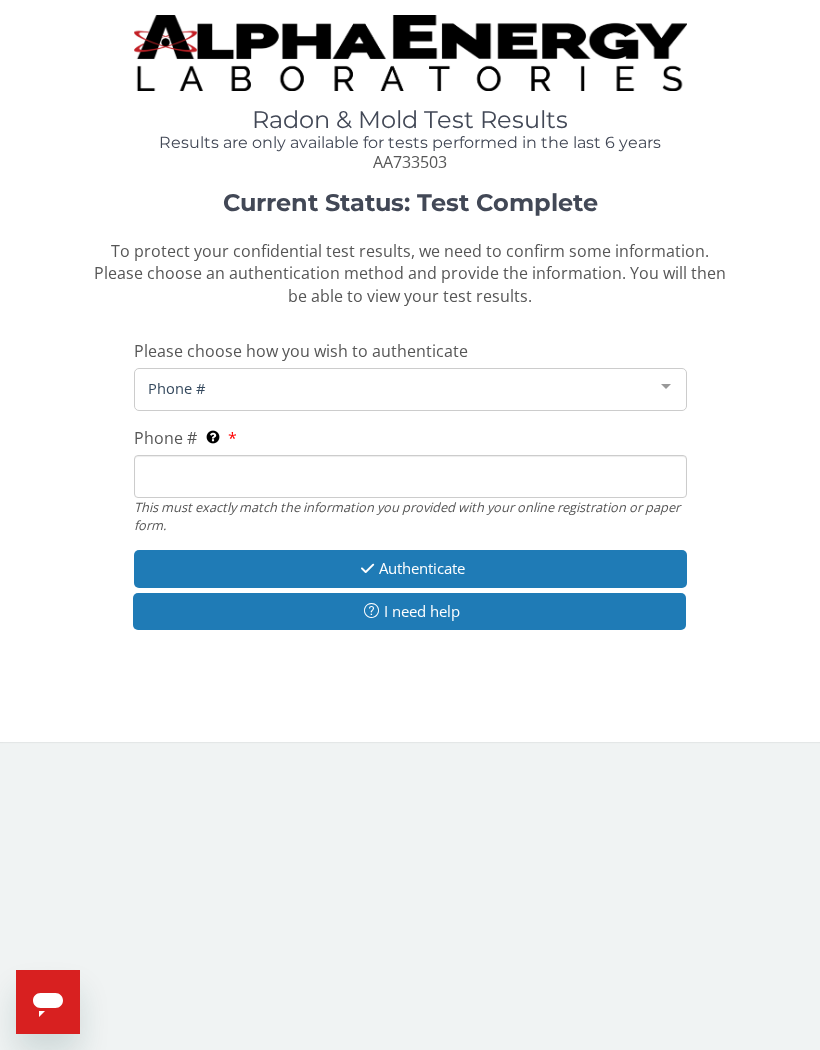 click on "Phone #     This must exactly match the information you provided with your online registration or paper form." at bounding box center [410, 476] 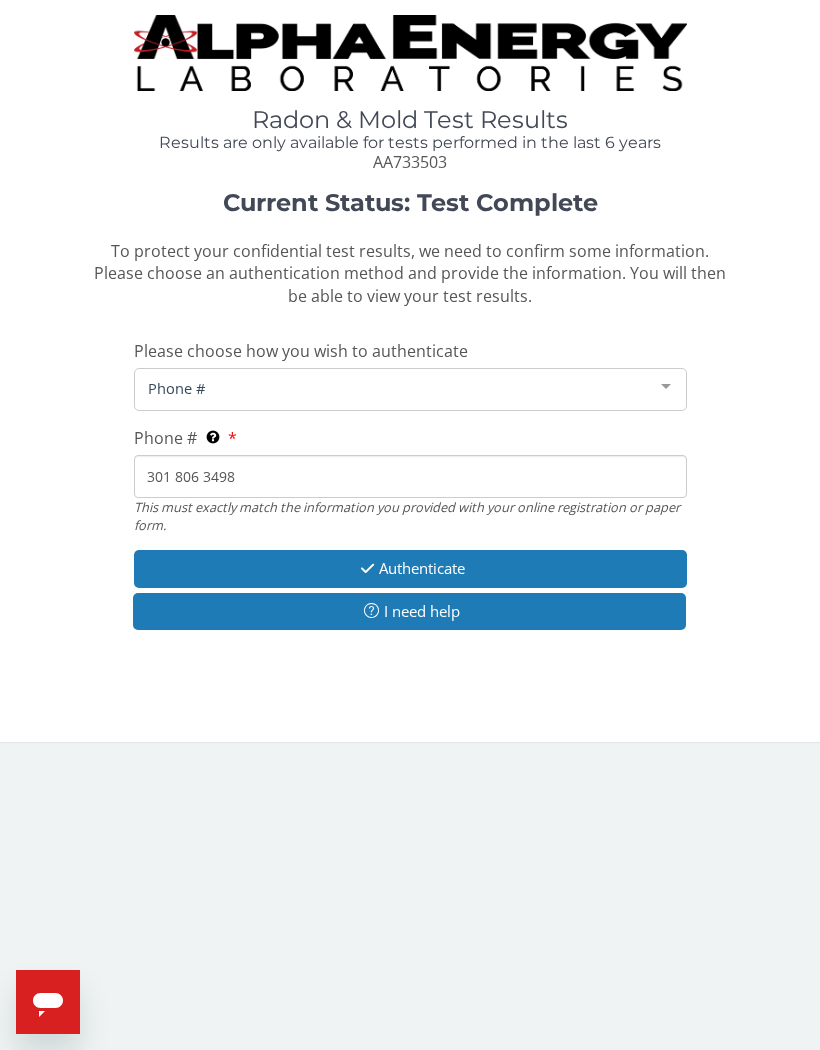 type on "301 806 3498" 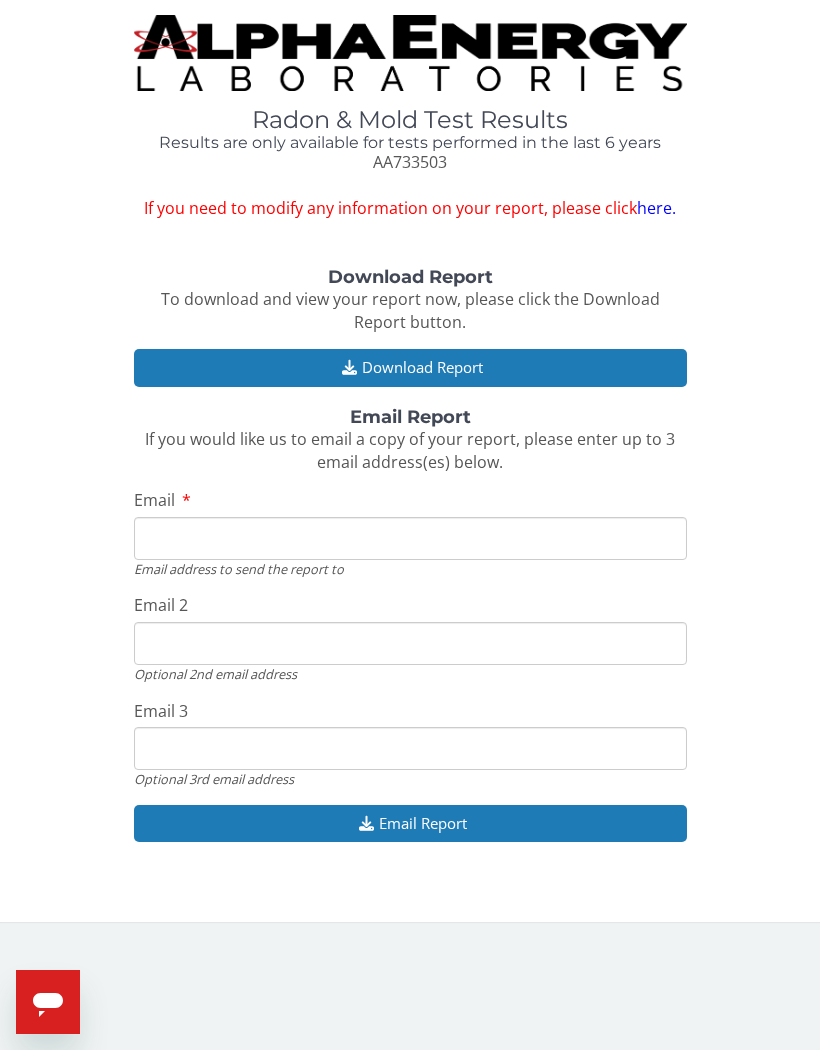 click on "Radon & Mold Test Results Results are only available for tests performed in the last 6 years AA733503 If you need to modify any information on your report, please click  here.                         Download Report To download and view your report now, please click the Download Report button.
Download Report
Email Report If you would like us to email a copy of your report, please enter up to 3 email address(es) below.       Email         Email address to send the report to   Email 2         Optional 2nd email address   Email 3         Optional 3rd email address
Email Report" at bounding box center [410, 461] 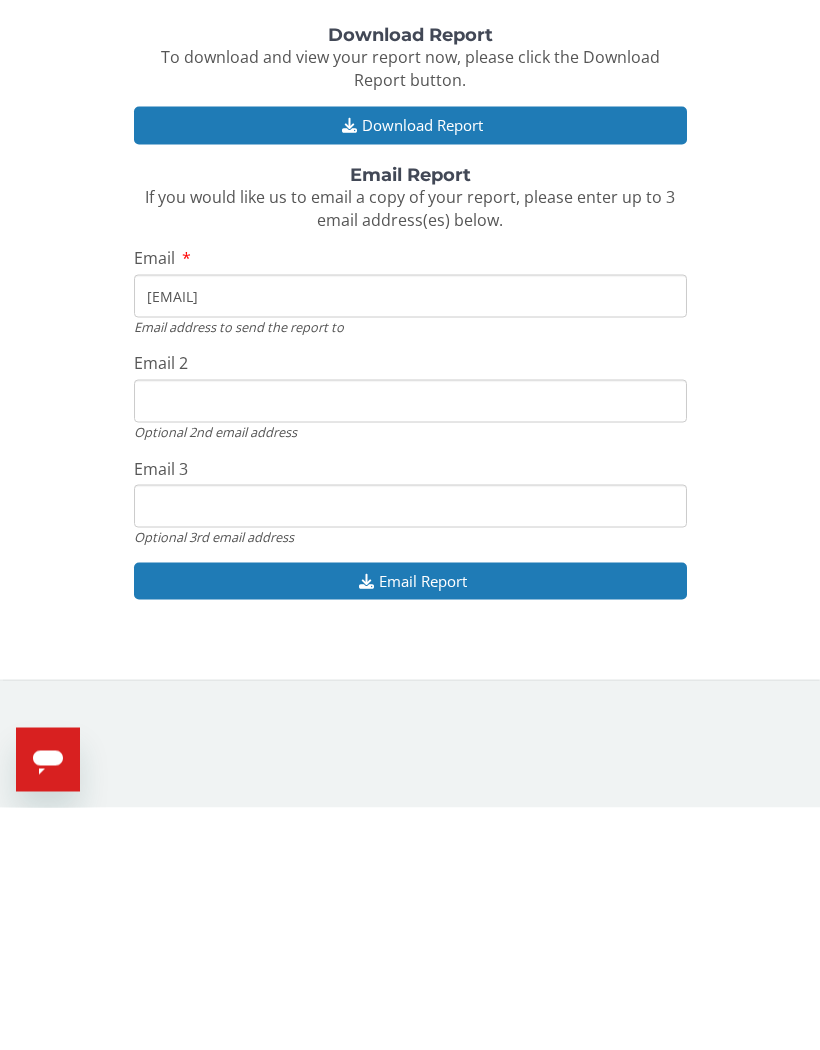 click on "Email Report" at bounding box center (410, 823) 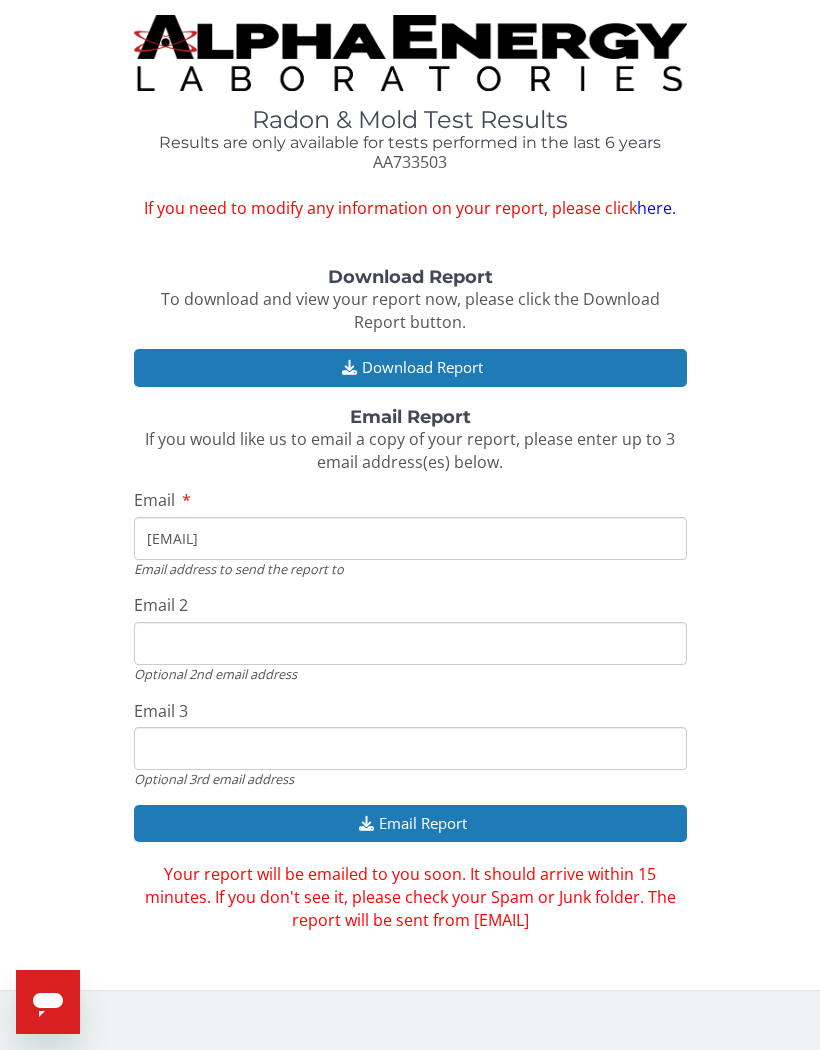 click on "Radon & Mold Test Results Results are only available for tests performed in the last 6 years AA733503 If you need to modify any information on your report, please click  here.                         Download Report To download and view your report now, please click the Download Report button.
Download Report
Email Report If you would like us to email a copy of your report, please enter up to 3 email address(es) below.       Email     [EMAIL]     Email address to send the report to   Email 2         Optional 2nd email address   Email 3         Optional 3rd email address
Email Report
Your report will be emailed to you soon. It should arrive within 15 minutes. If you don't see it, please check your Spam or Junk folder. The report will be sent from [EMAIL]" at bounding box center (410, 525) 